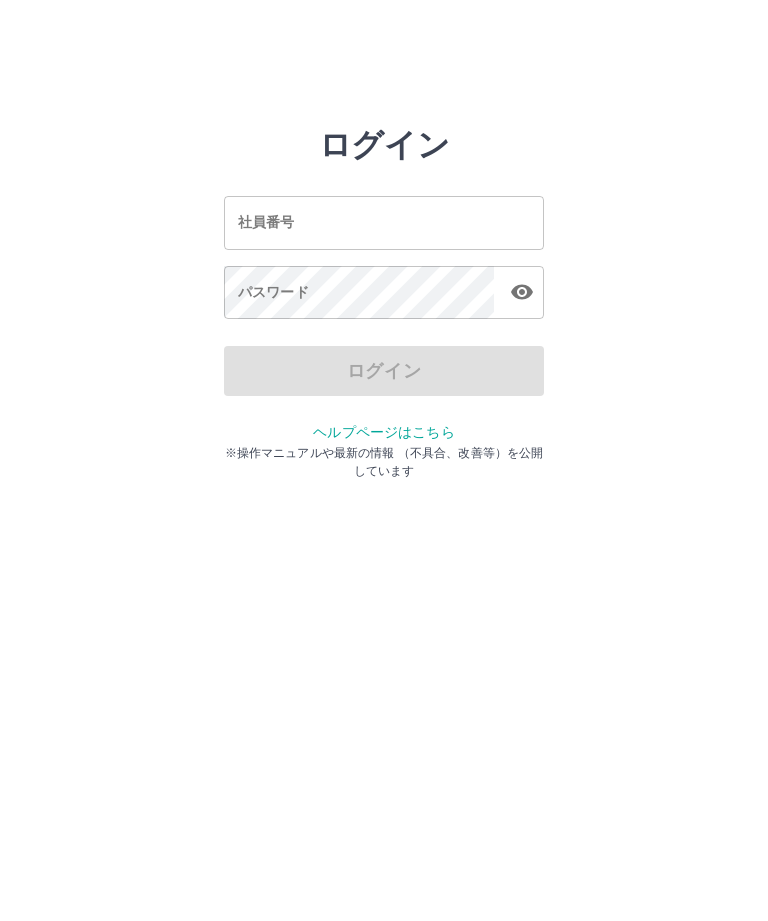 scroll, scrollTop: 0, scrollLeft: 0, axis: both 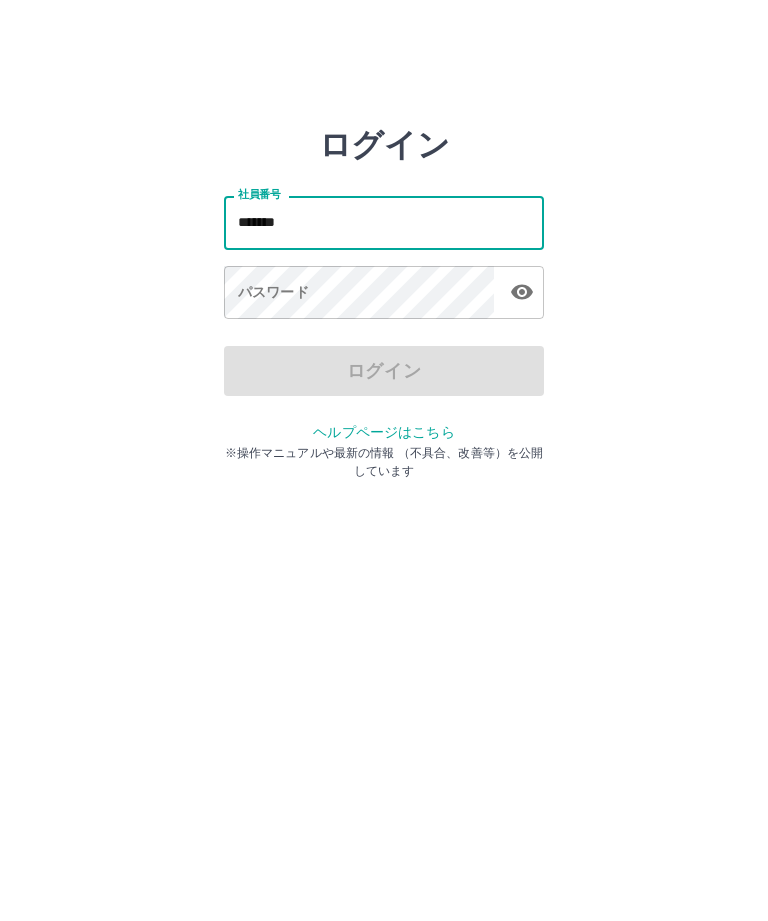 type on "*******" 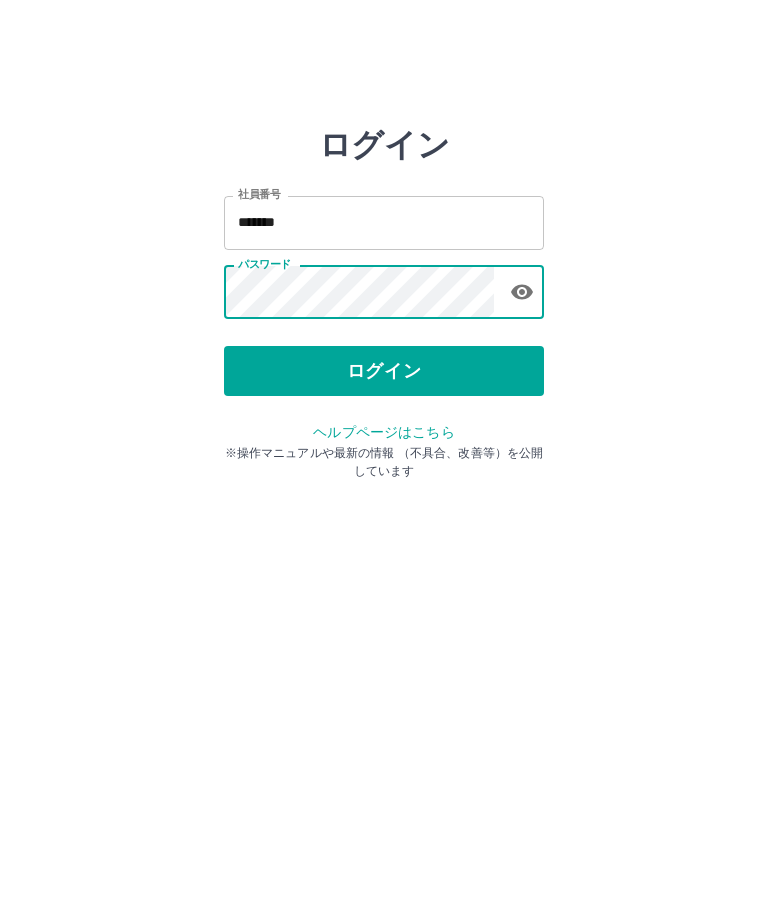 click on "ログイン" at bounding box center (384, 371) 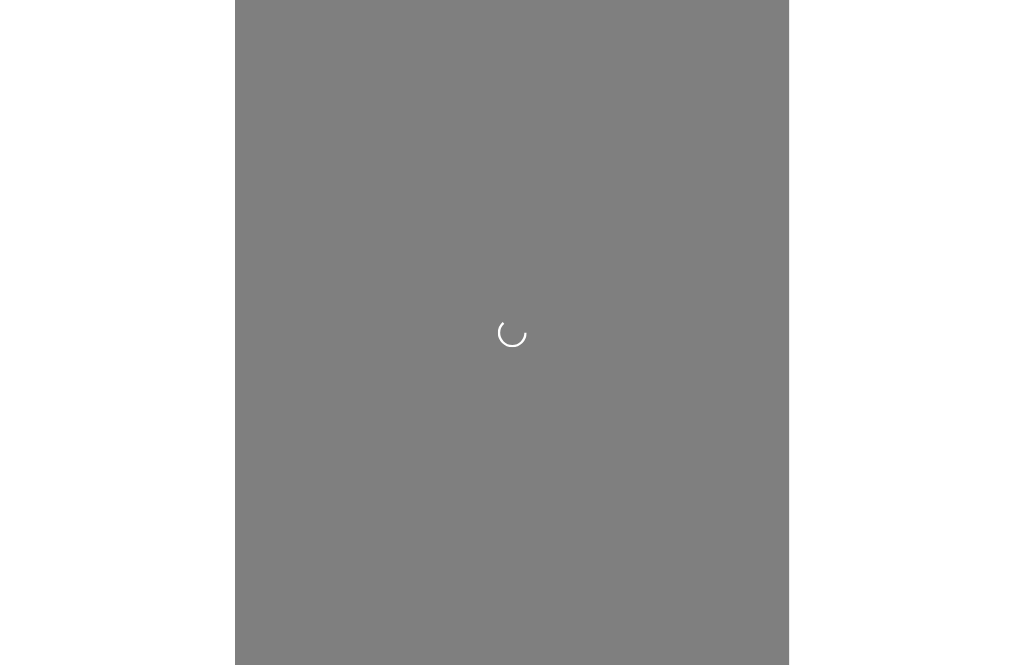scroll, scrollTop: 0, scrollLeft: 0, axis: both 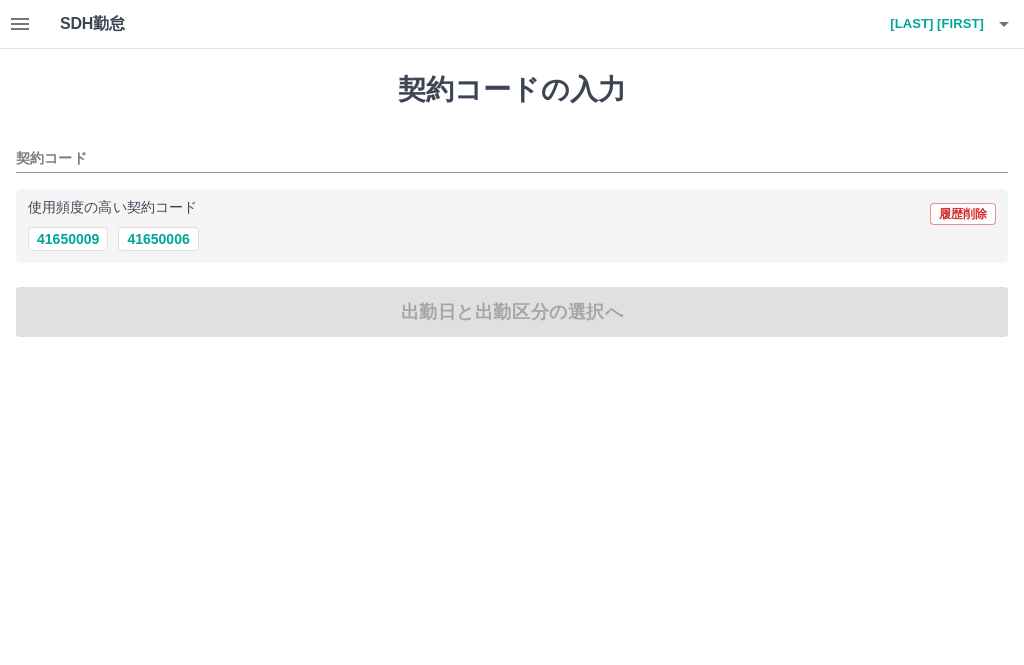 click on "41650006" at bounding box center [158, 239] 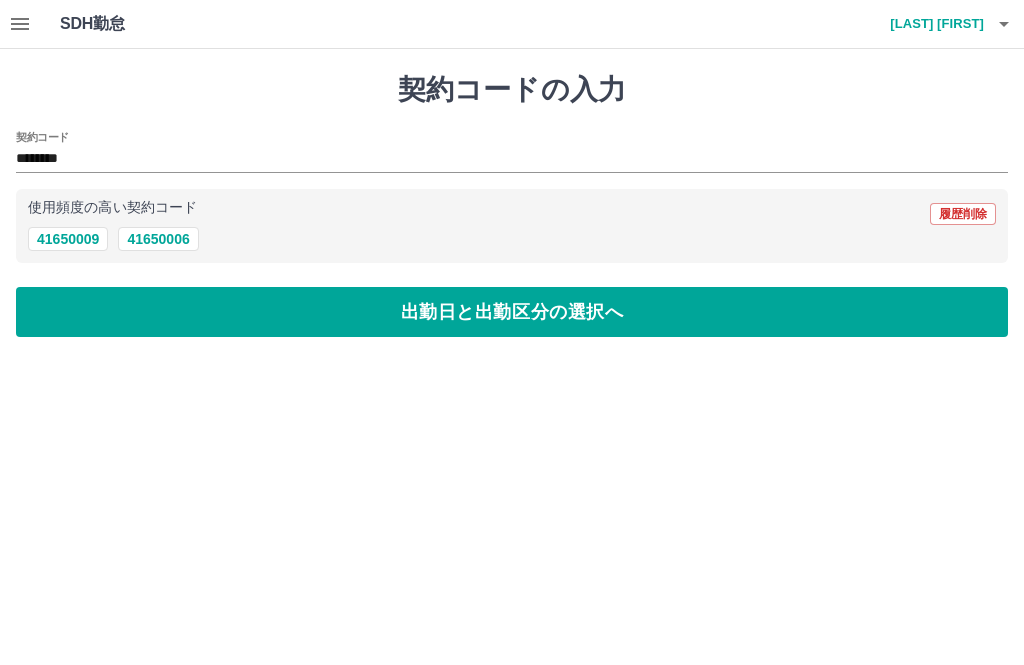 click on "出勤日と出勤区分の選択へ" at bounding box center [512, 312] 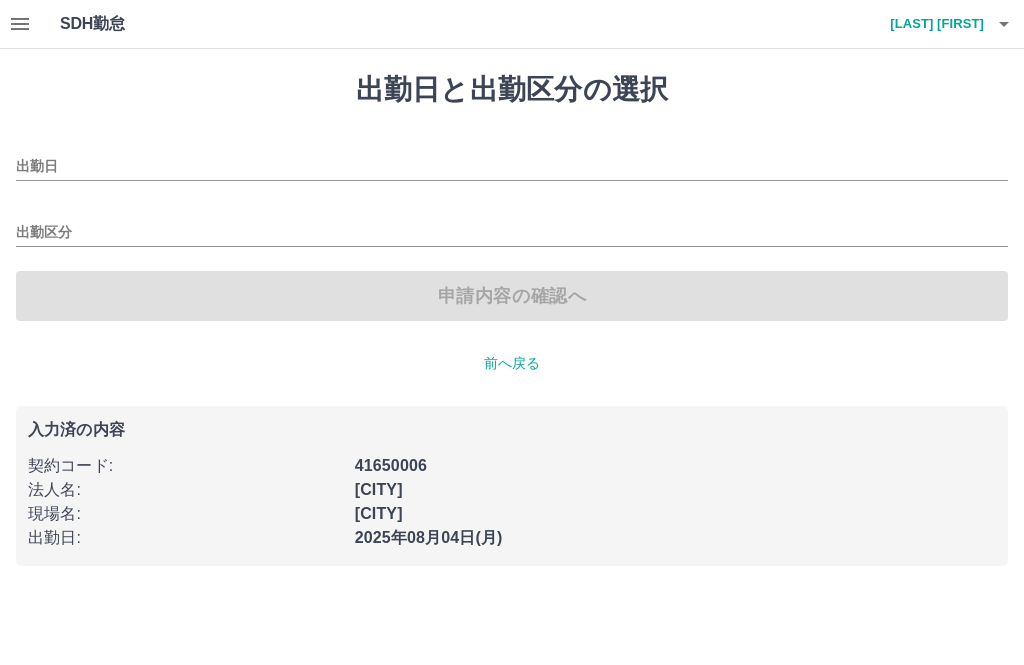 type on "**********" 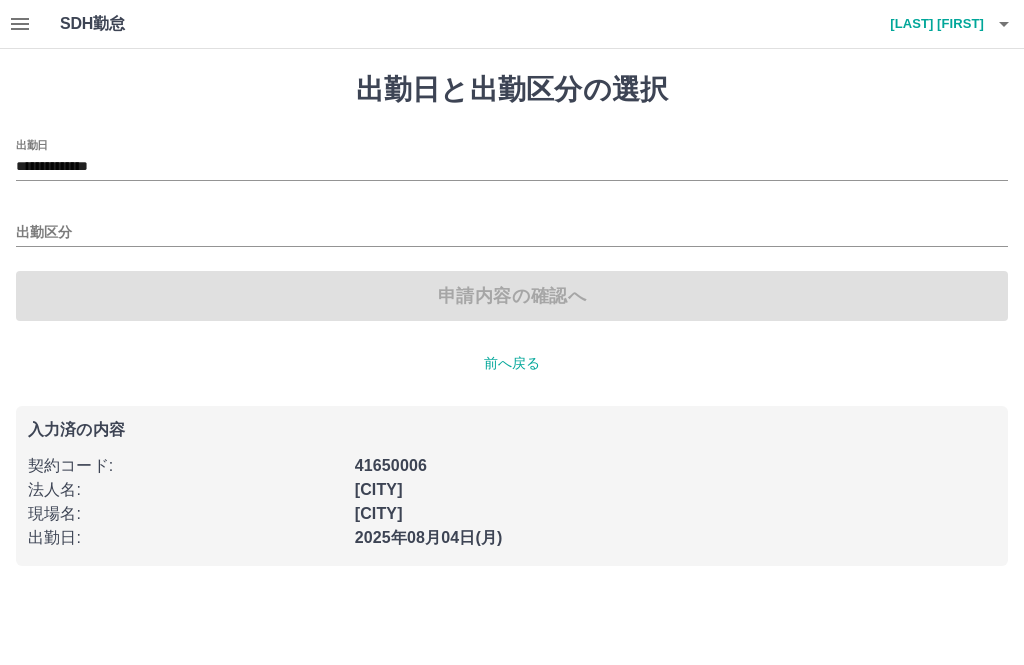 click on "出勤区分" at bounding box center (512, 233) 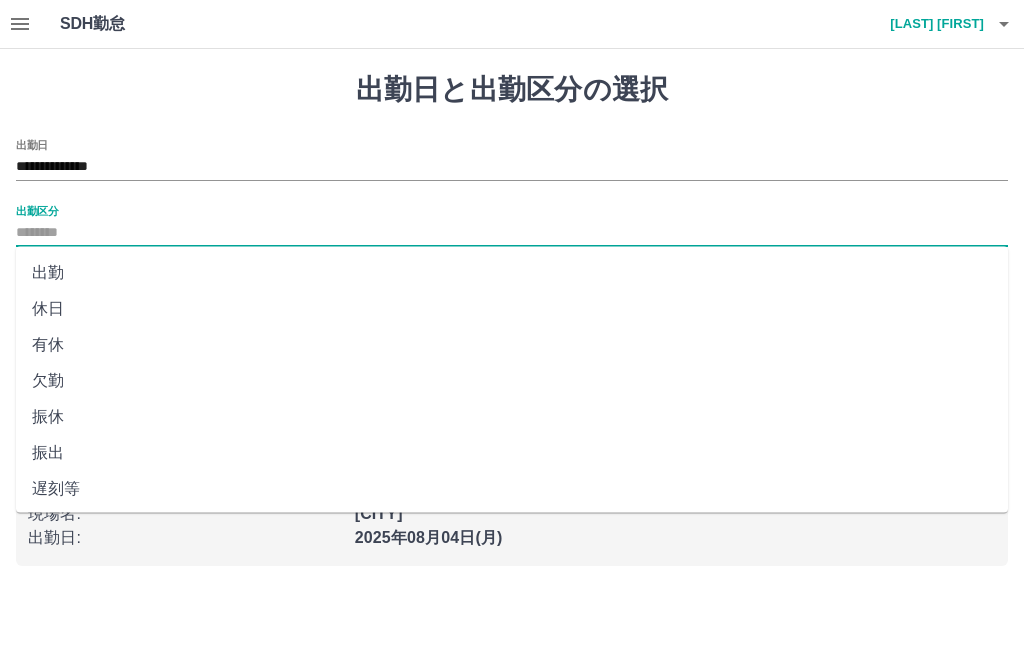 click on "出勤" at bounding box center [512, 273] 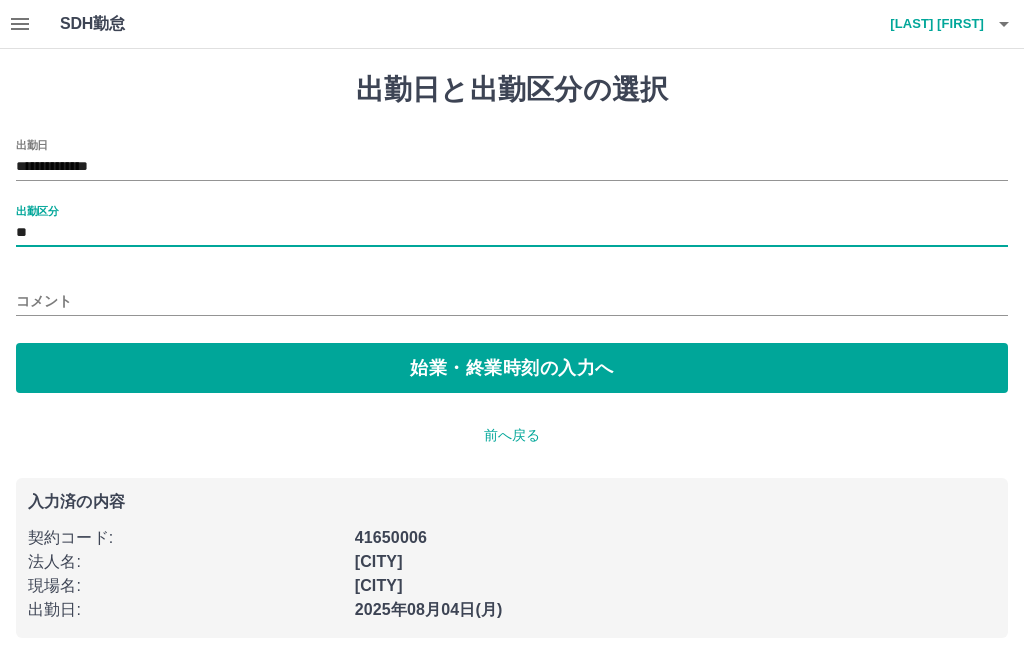 click on "コメント" at bounding box center (512, 301) 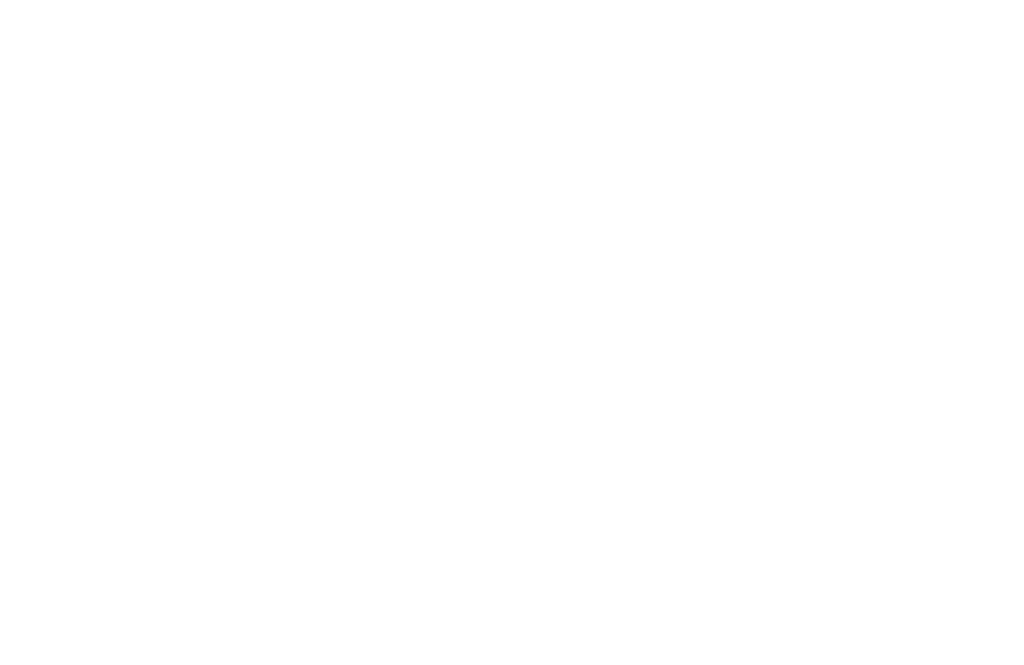scroll, scrollTop: 0, scrollLeft: 0, axis: both 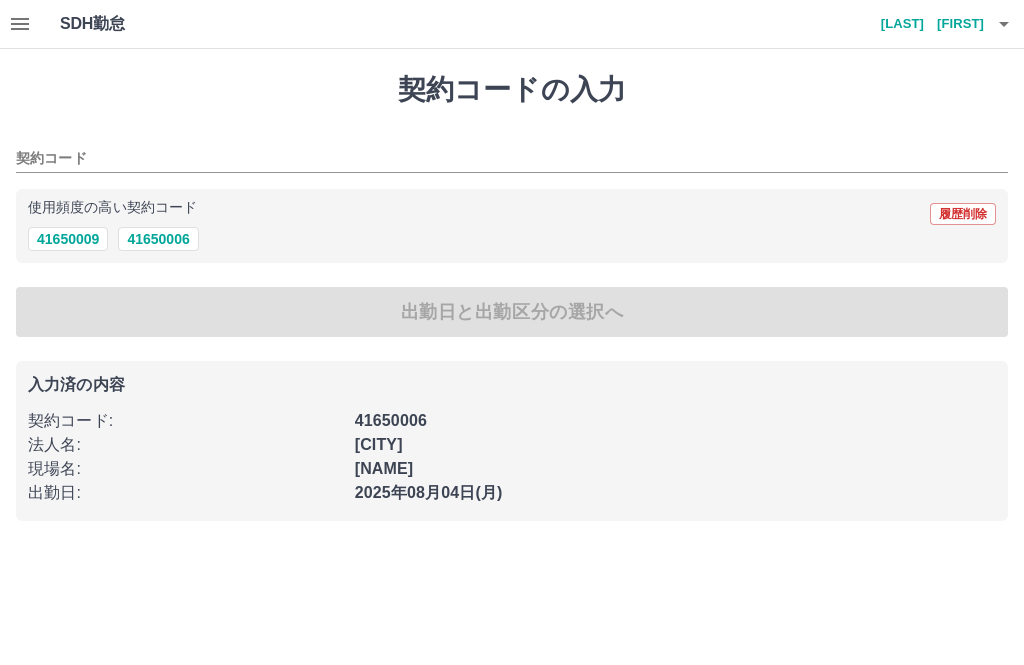type on "********" 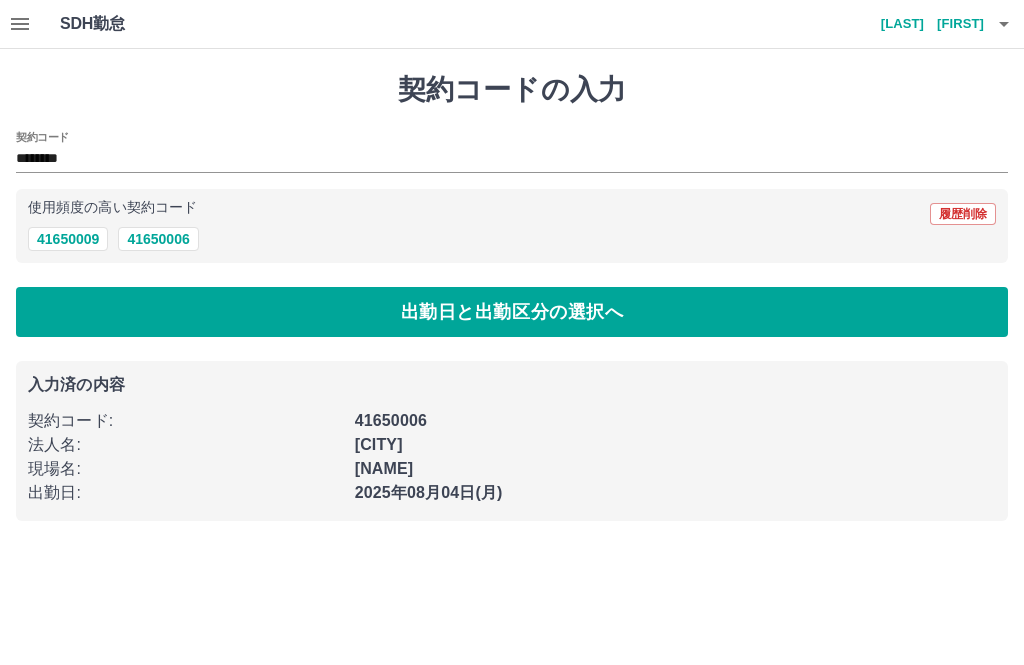 click on "出勤日と出勤区分の選択へ" at bounding box center (512, 312) 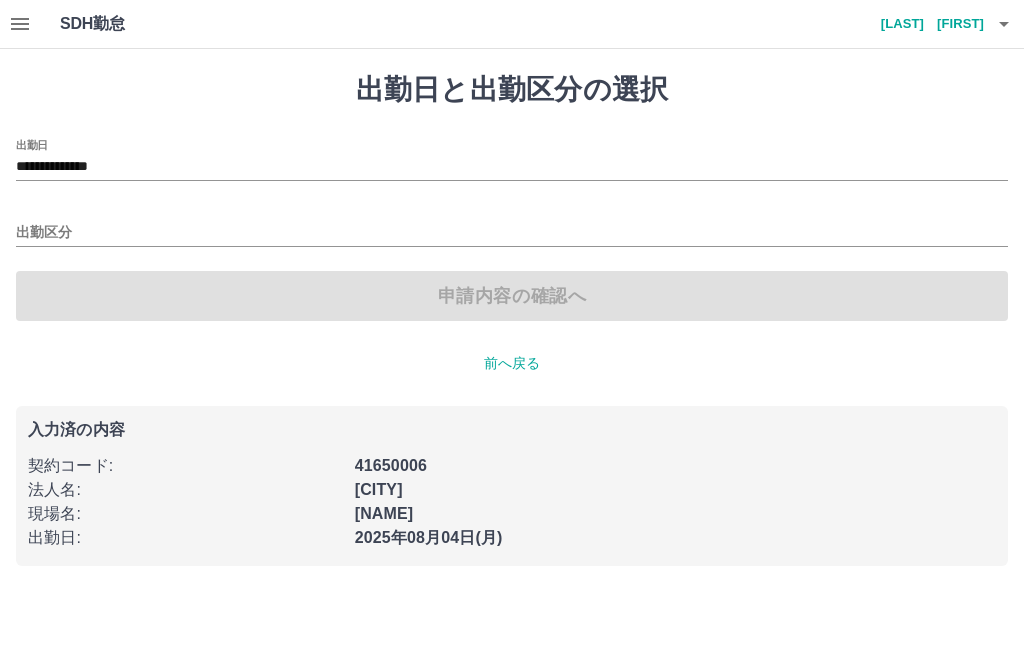 click on "出勤区分" at bounding box center (512, 233) 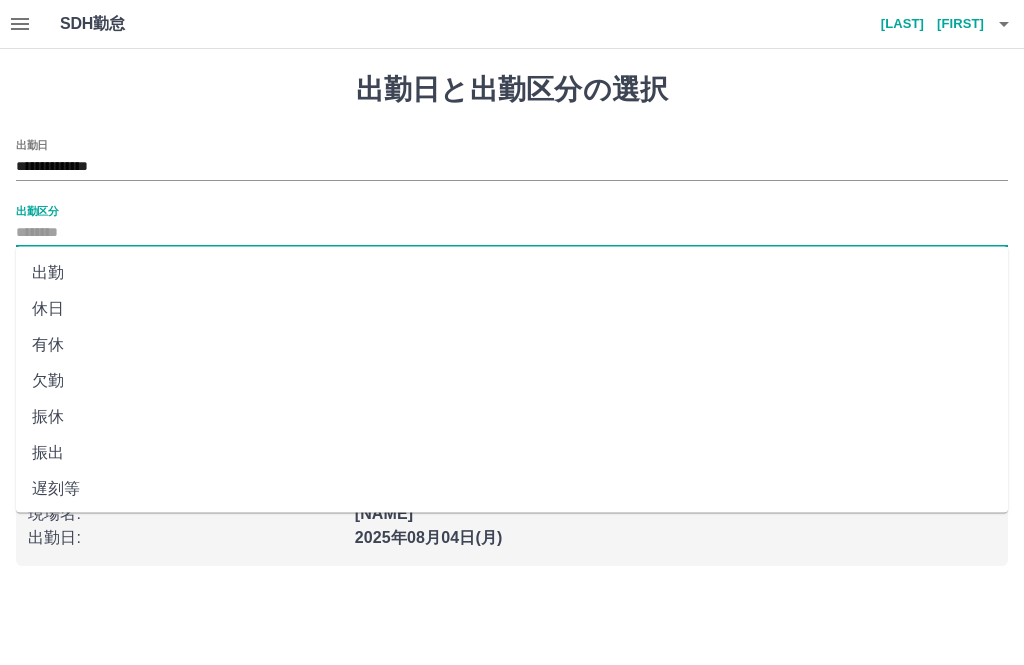 click on "出勤" at bounding box center (512, 273) 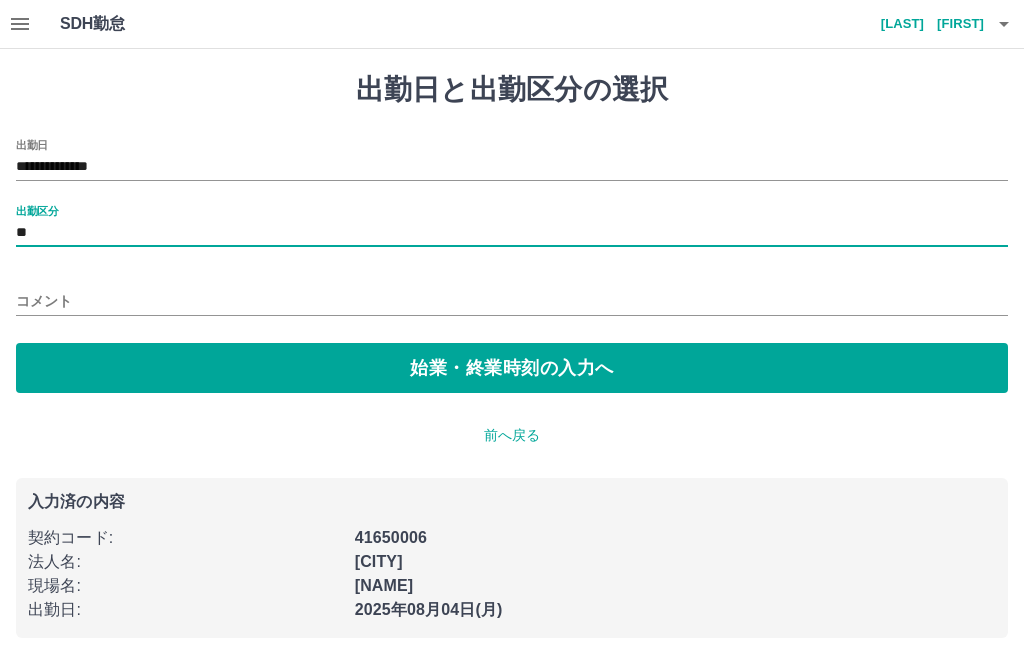 type on "**" 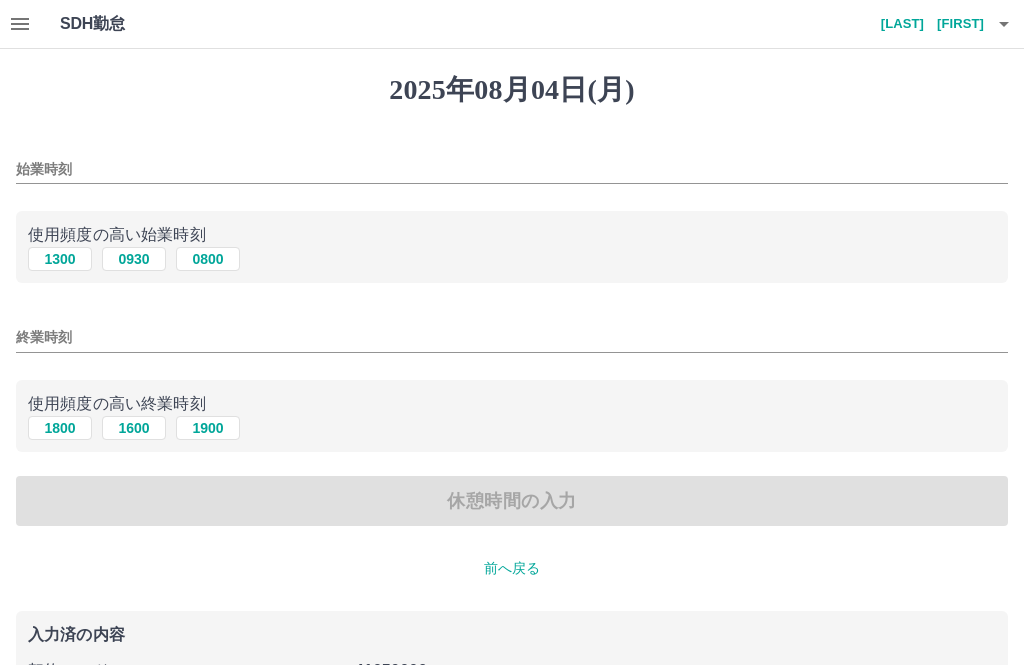 click on "始業時刻" at bounding box center [512, 169] 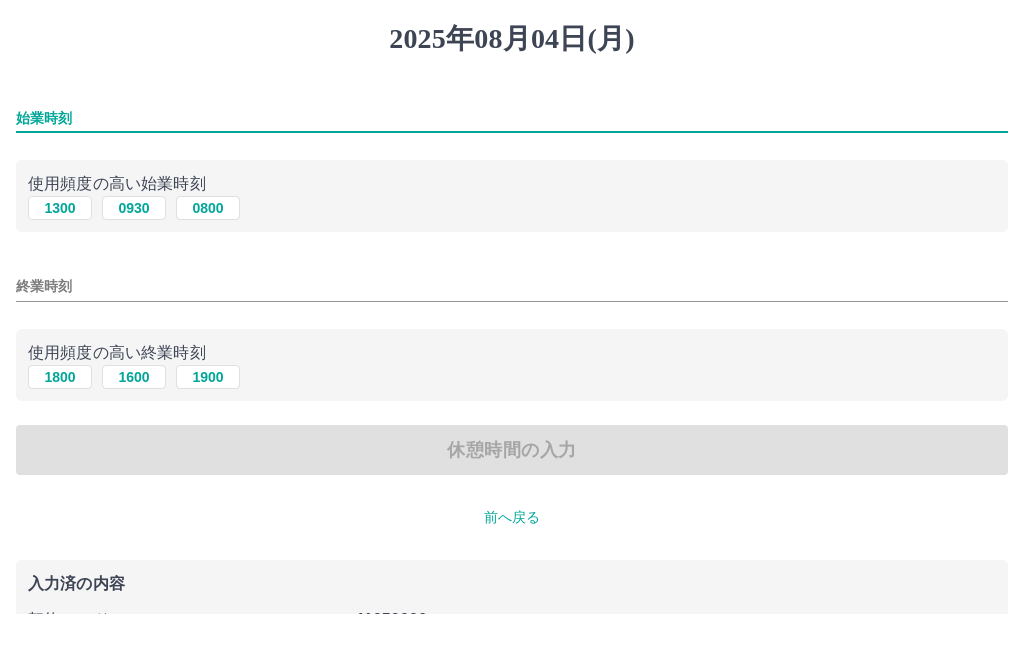 click on "0930" at bounding box center (134, 259) 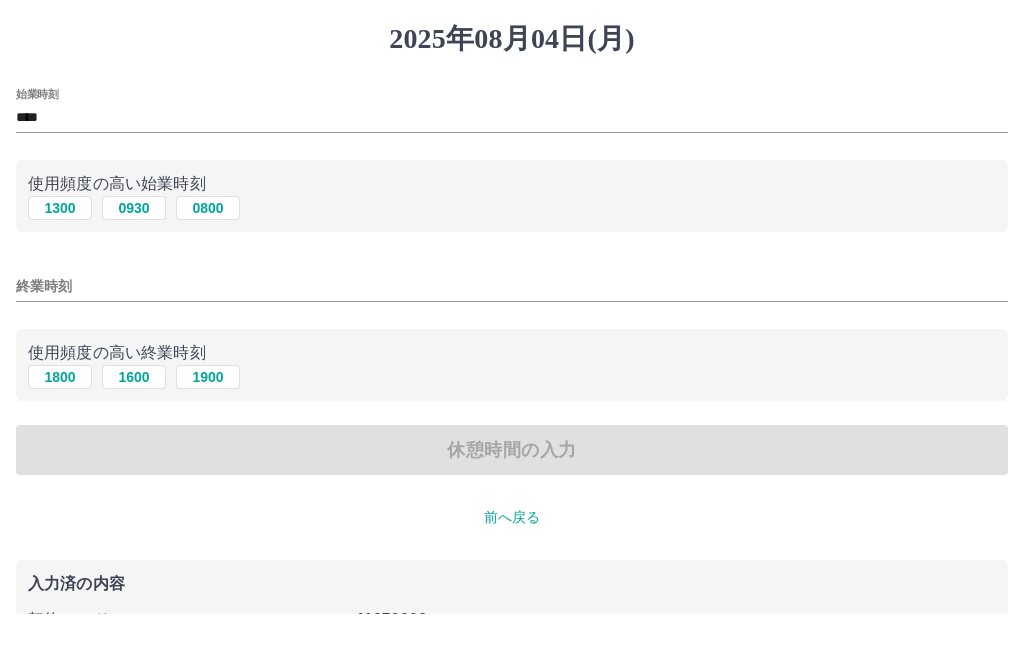 scroll, scrollTop: 51, scrollLeft: 0, axis: vertical 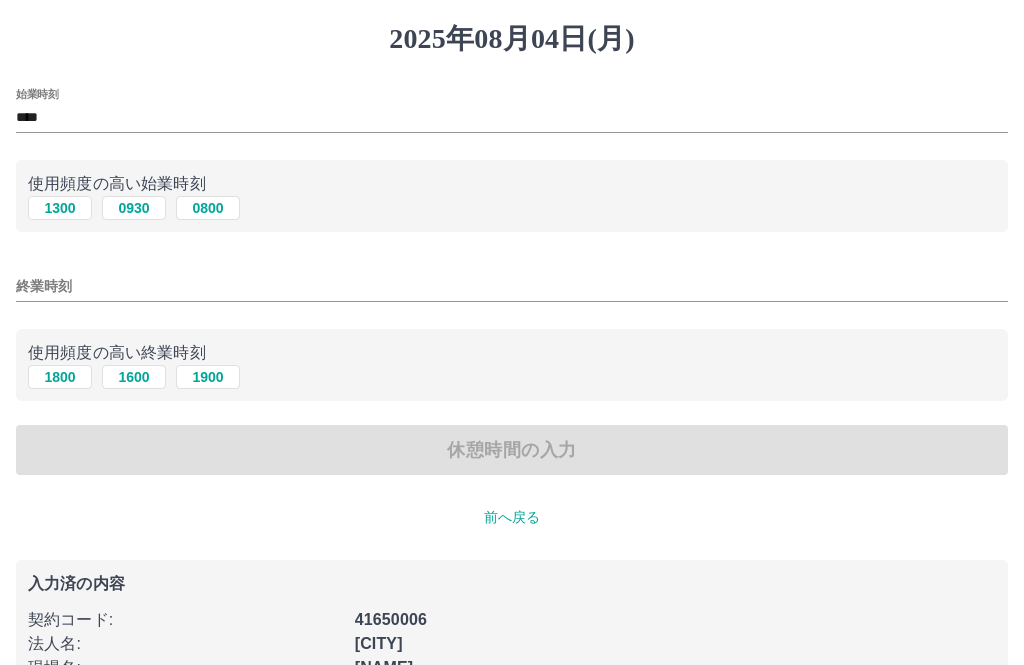 click on "0930" at bounding box center (134, 208) 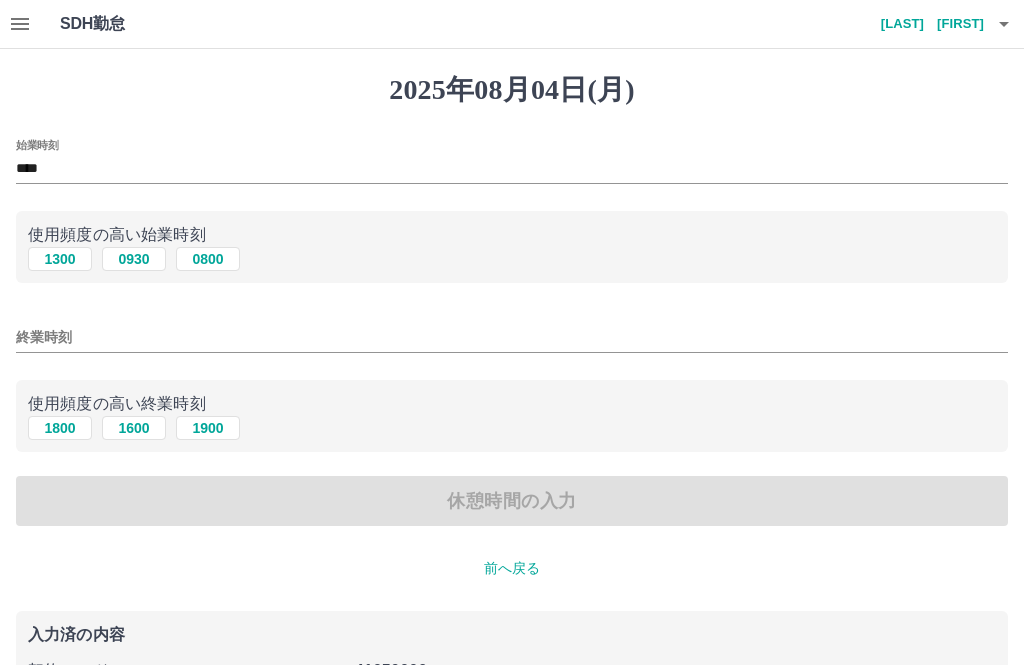 scroll, scrollTop: 19, scrollLeft: 0, axis: vertical 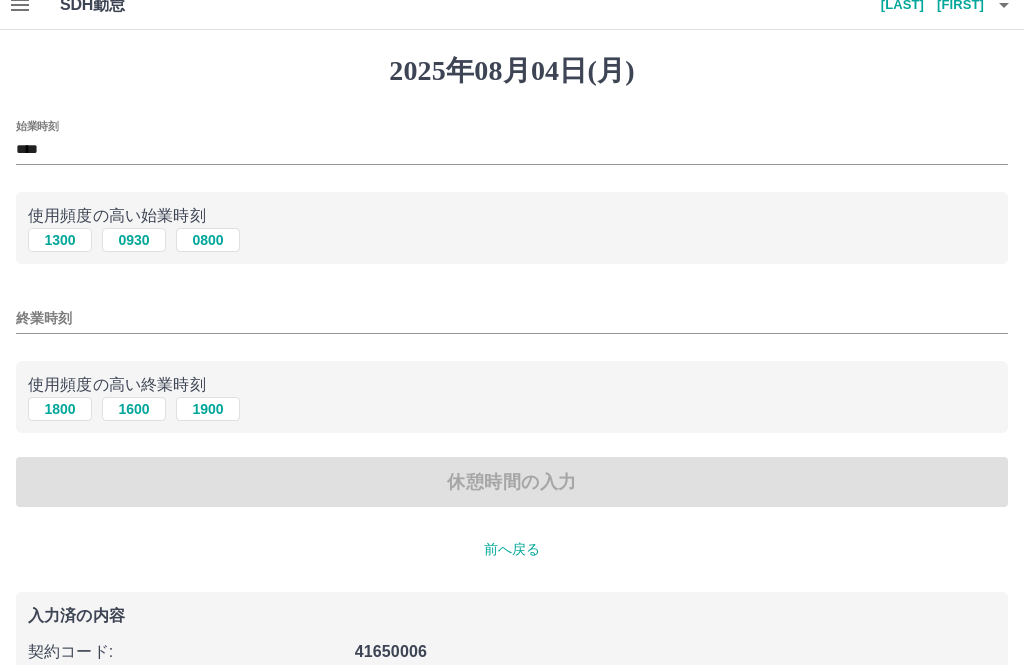 click on "****" at bounding box center [512, 150] 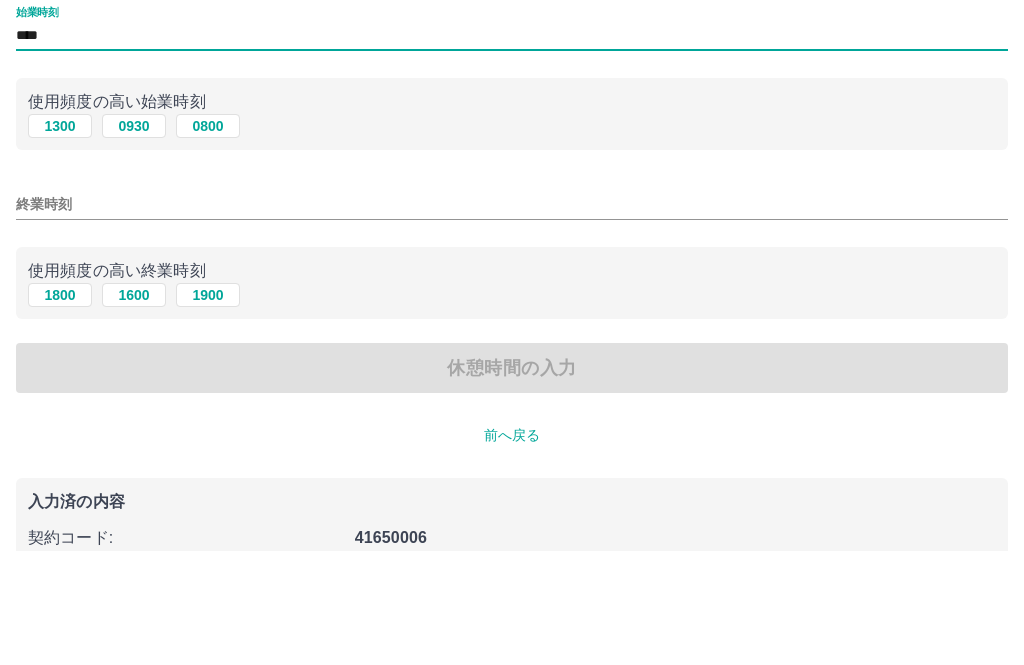 type on "****" 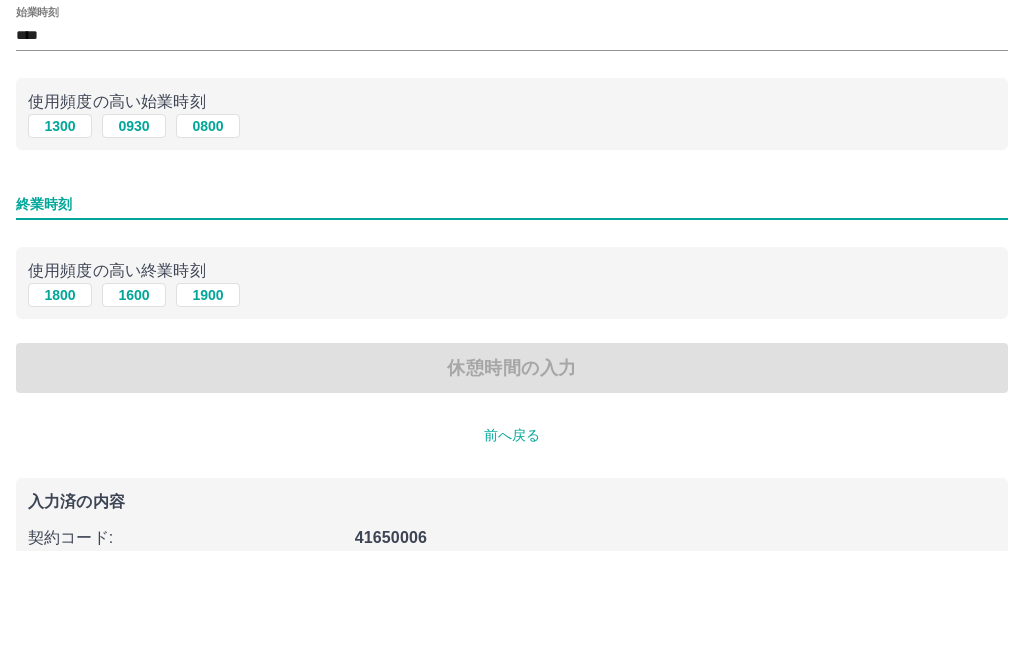click on "終業時刻" at bounding box center (512, 318) 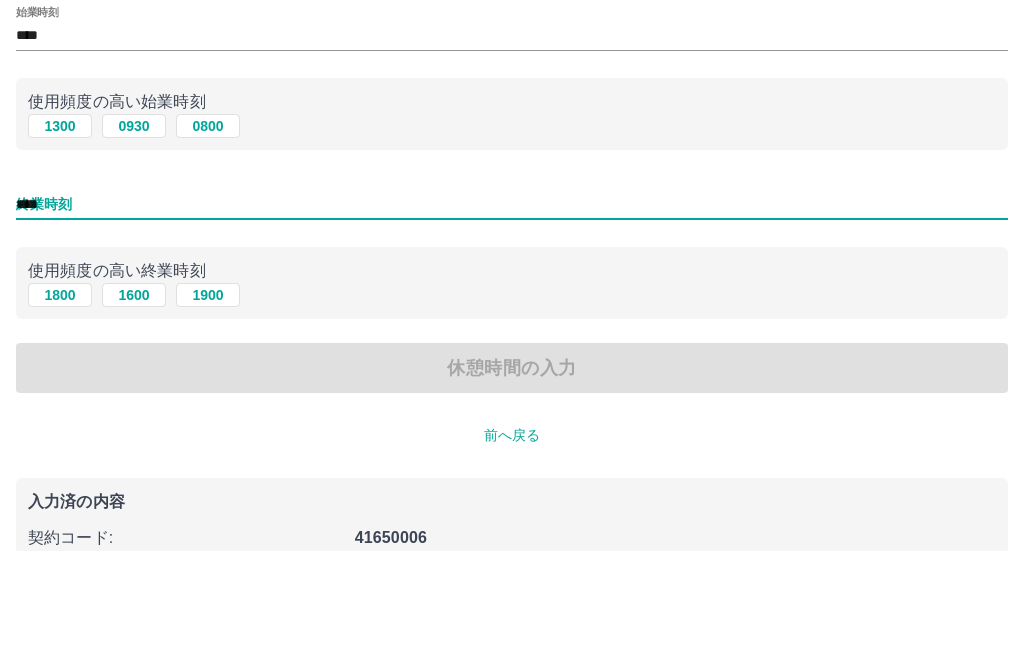 scroll, scrollTop: 92, scrollLeft: 0, axis: vertical 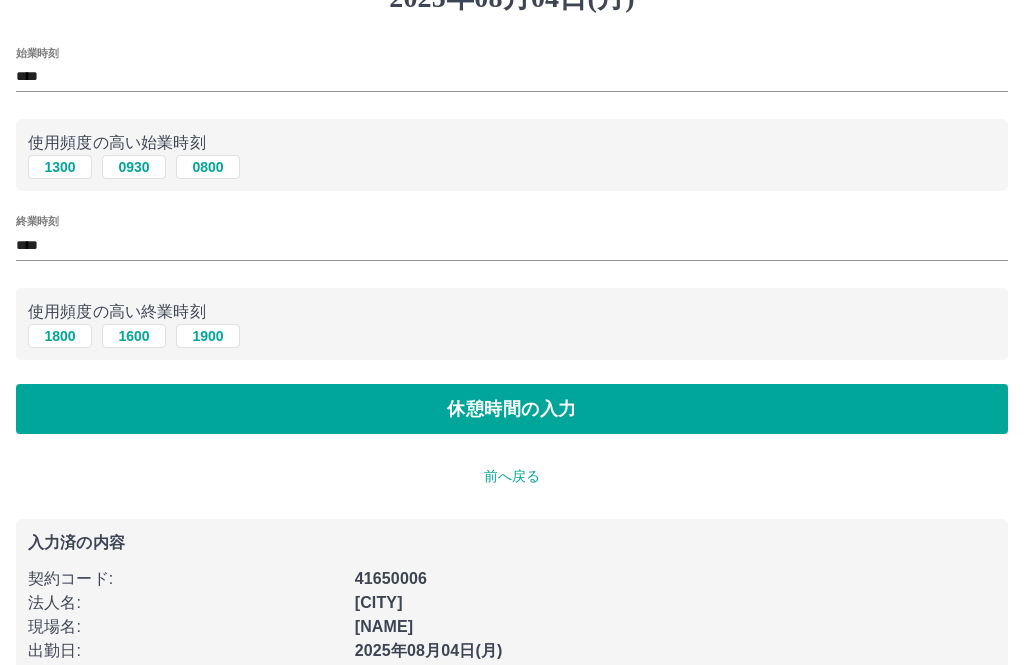 click on "休憩時間の入力" at bounding box center [512, 409] 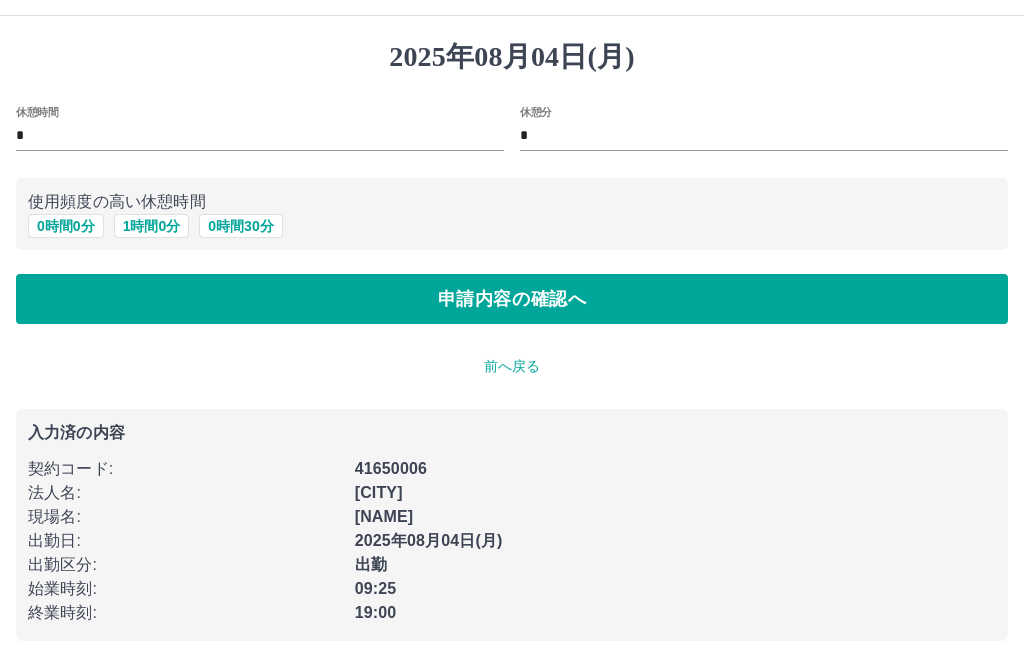 scroll, scrollTop: 0, scrollLeft: 0, axis: both 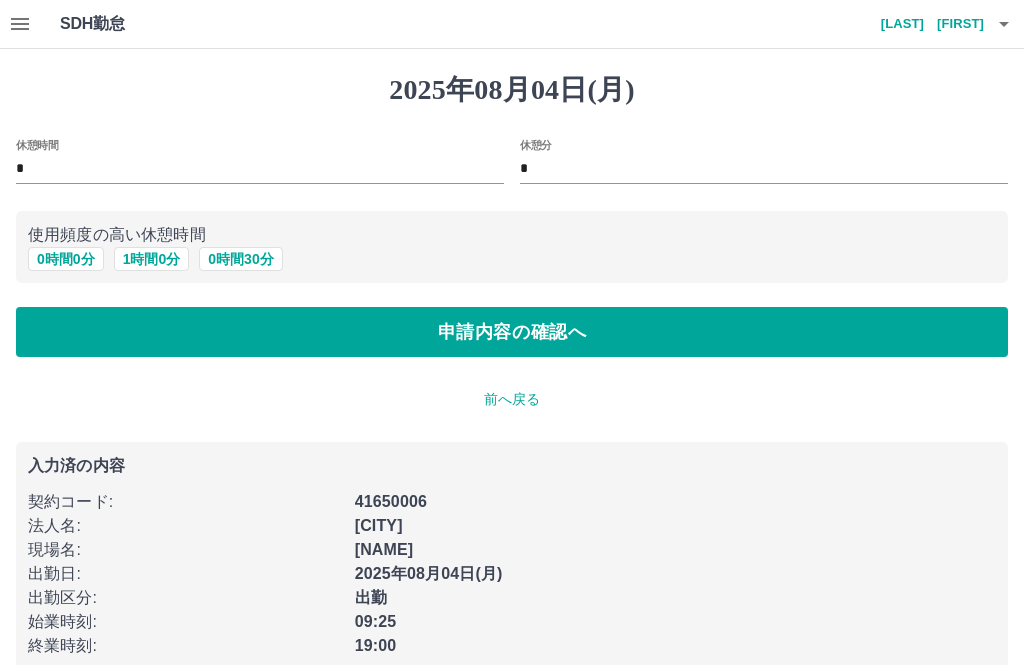 click on "申請内容の確認へ" at bounding box center [512, 332] 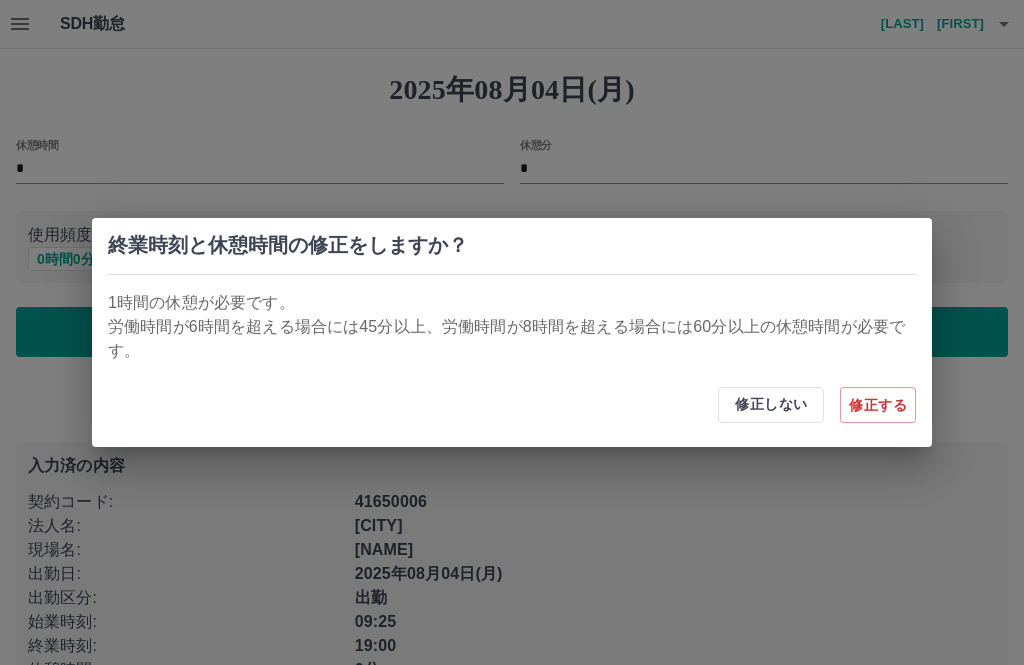 click on "終業時刻と休憩時間の修正をしますか？ 1時間の休憩が必要です。 労働時間が6時間を超える場合には45分以上、労働時間が8時間を超える場合には60分以上の休憩時間が必要です。 修正しない 修正する" at bounding box center (512, 332) 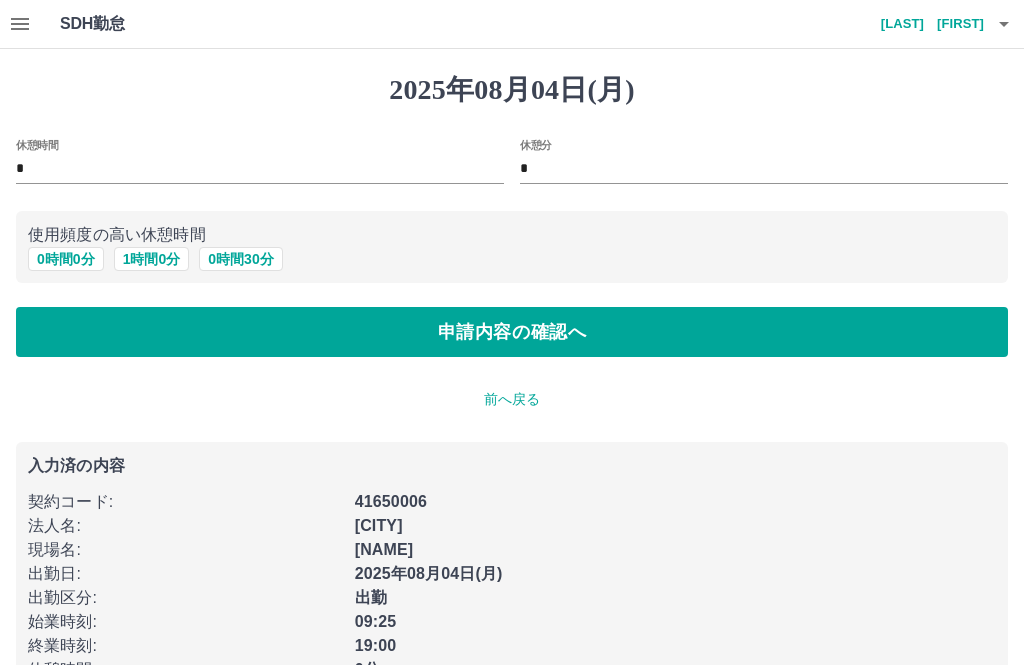 click on "1 時間 0 分" at bounding box center (152, 259) 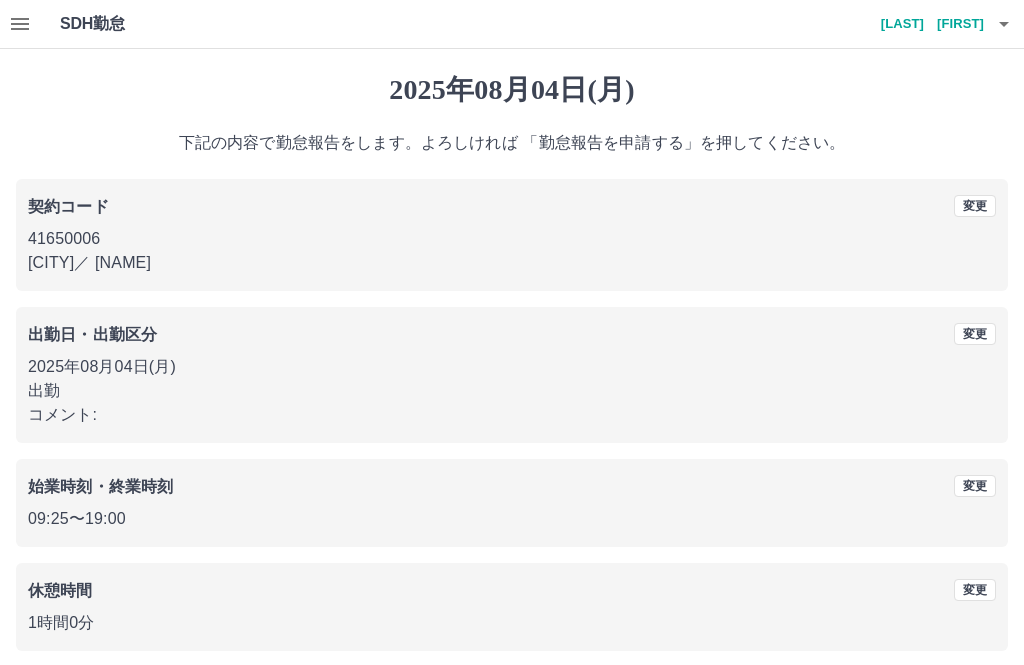 scroll, scrollTop: 19, scrollLeft: 0, axis: vertical 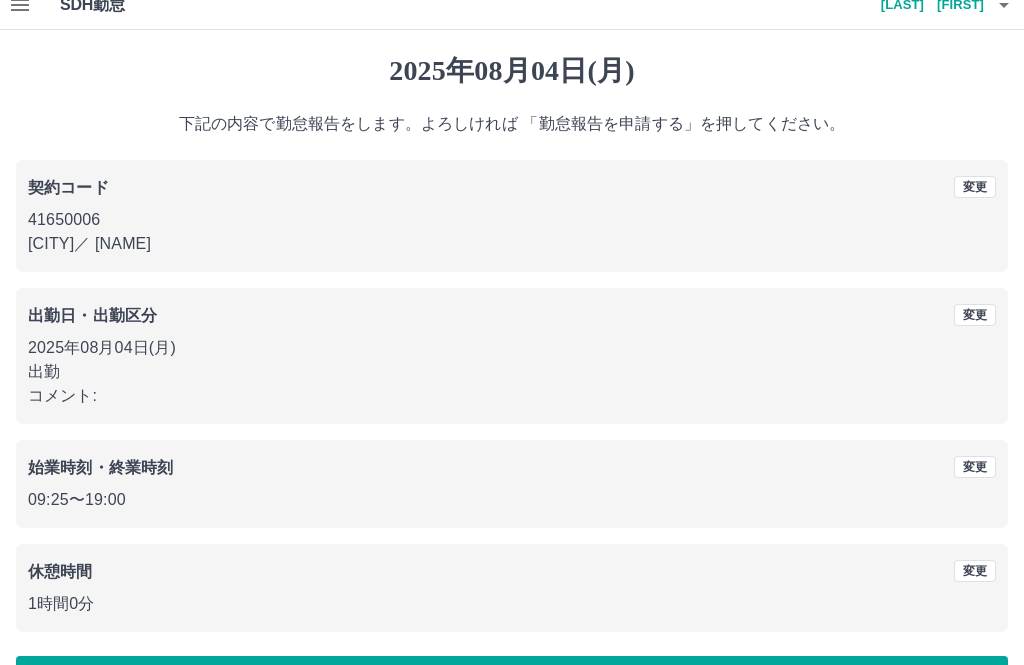 click on "勤怠報告を申請する" at bounding box center (512, 681) 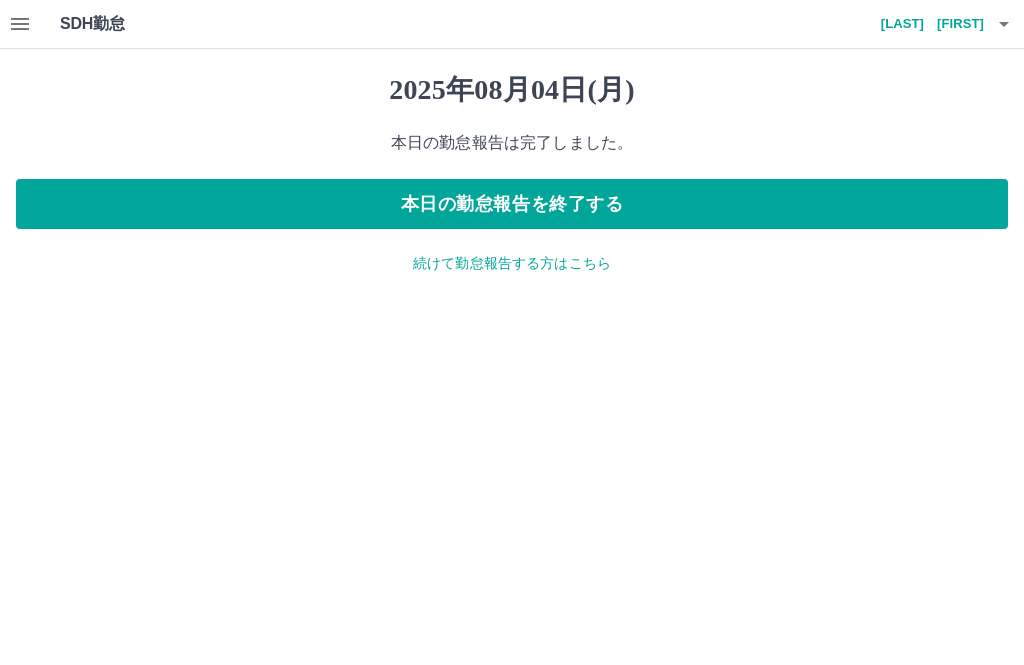 click on "本日の勤怠報告を終了する" at bounding box center [512, 204] 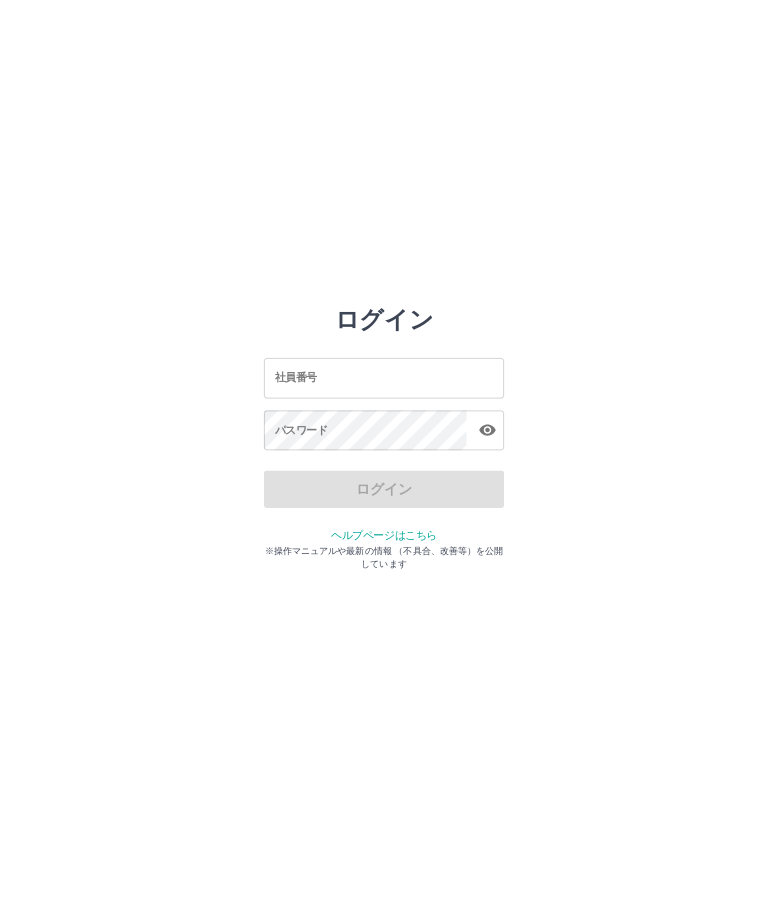 scroll, scrollTop: 0, scrollLeft: 0, axis: both 